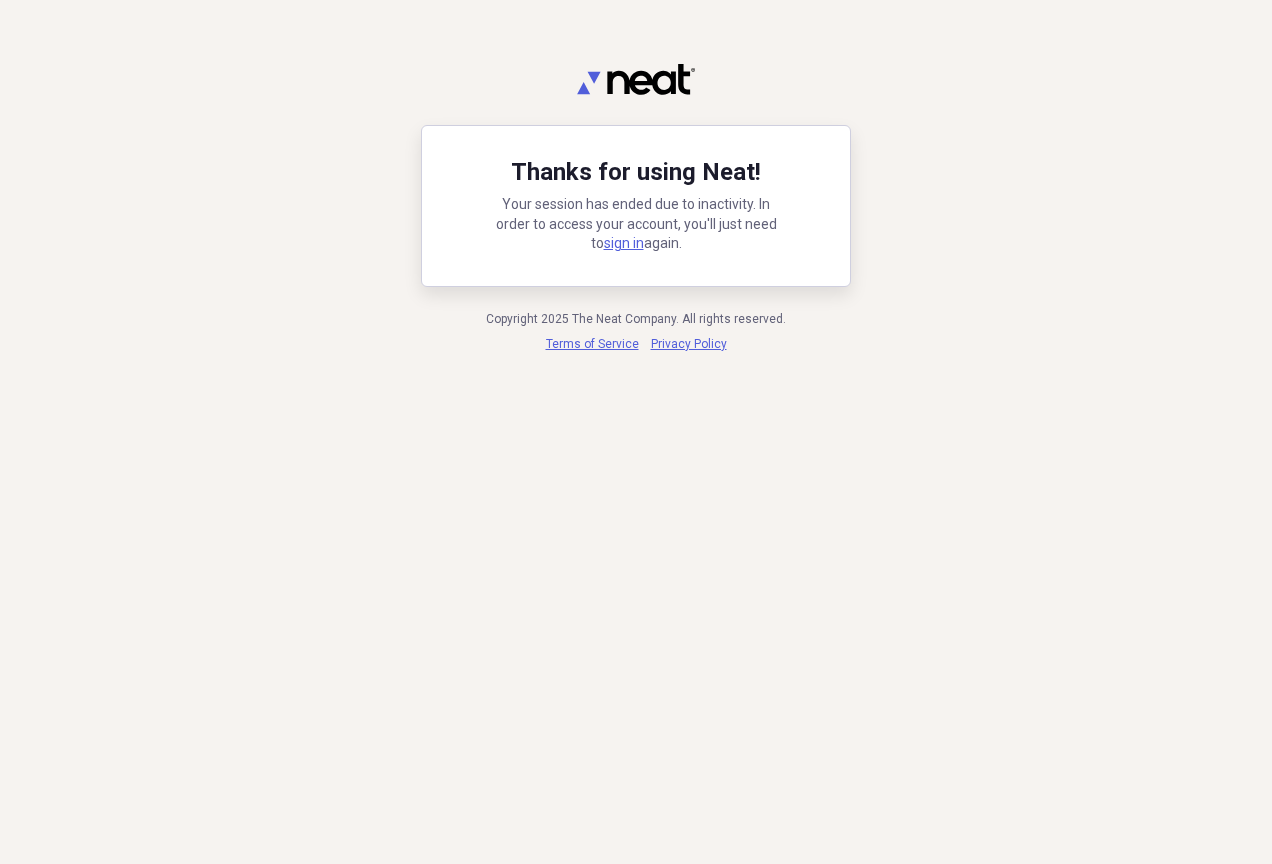 scroll, scrollTop: 0, scrollLeft: 0, axis: both 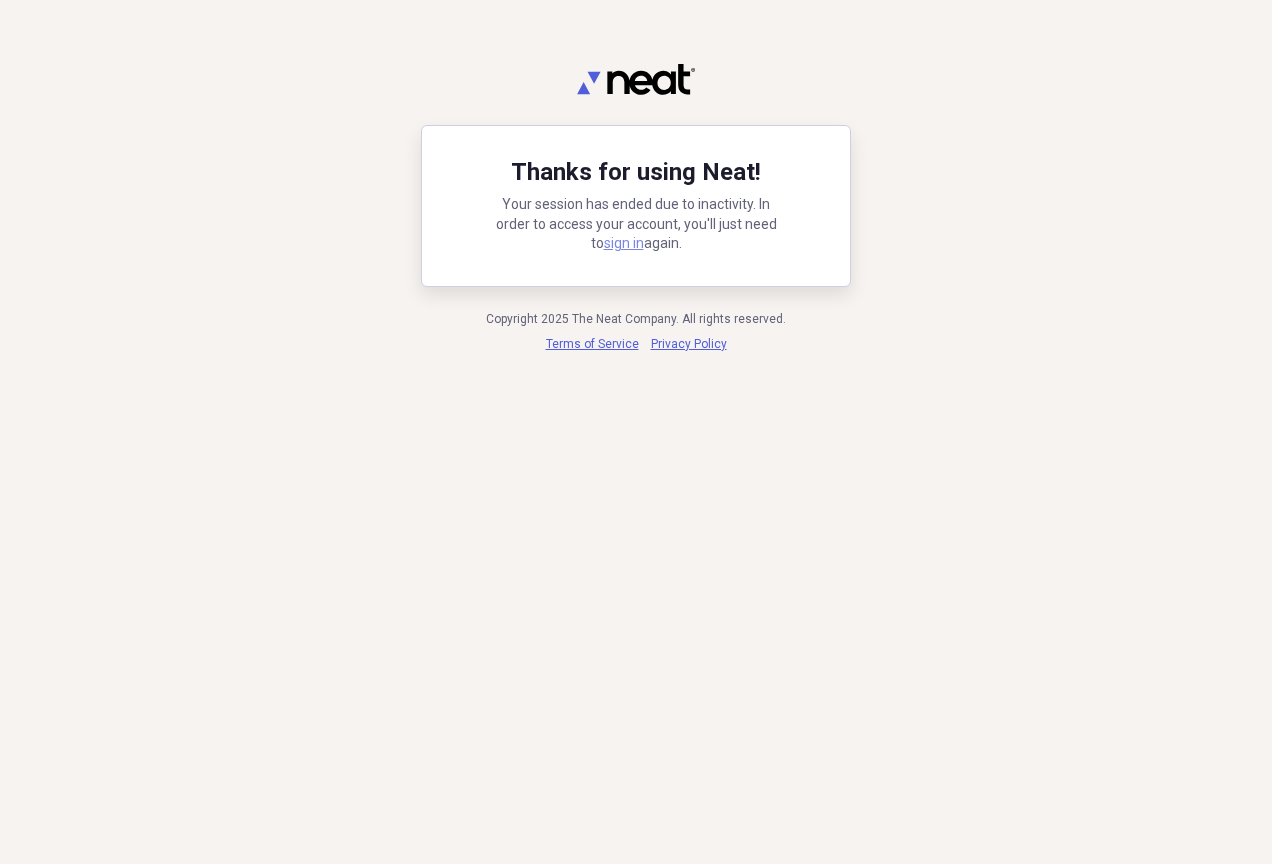 click on "sign in" at bounding box center [624, 243] 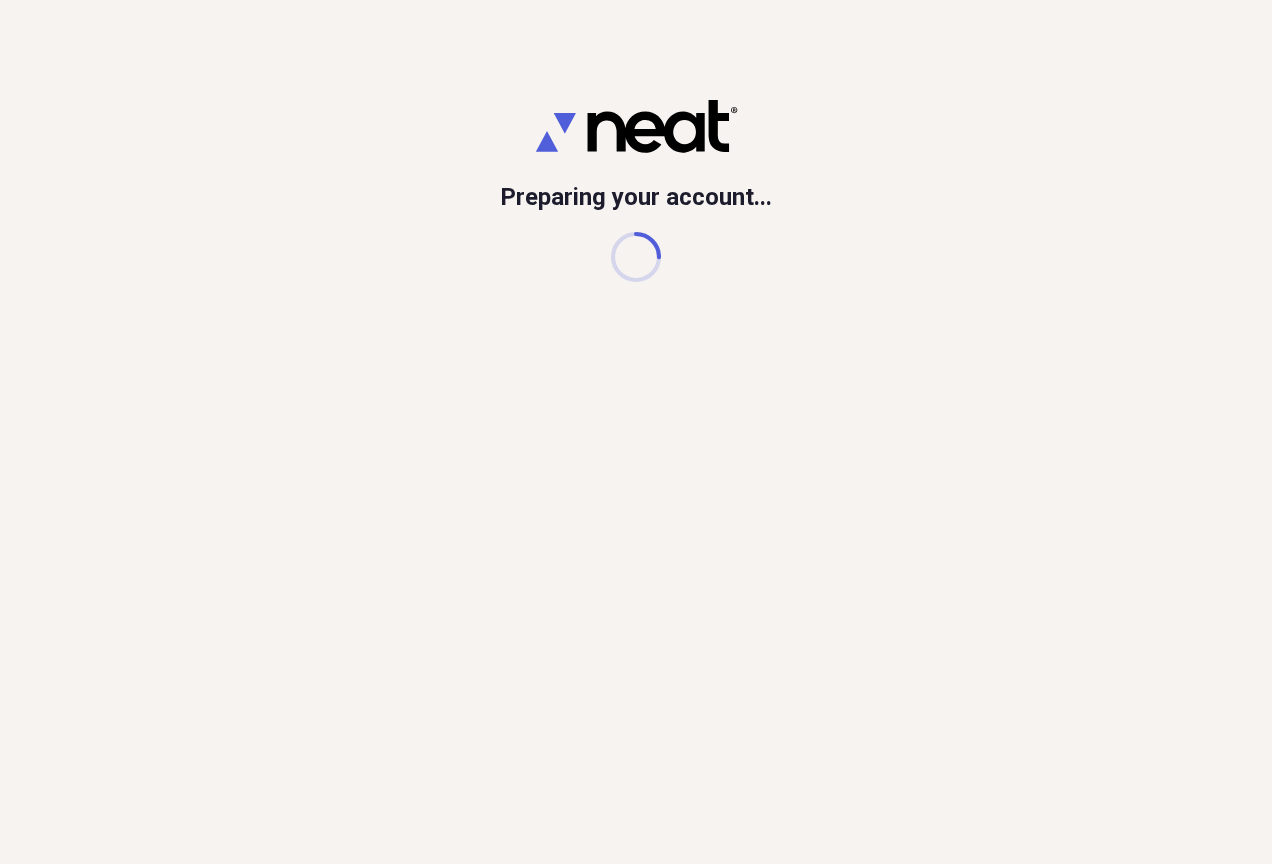 scroll, scrollTop: 0, scrollLeft: 0, axis: both 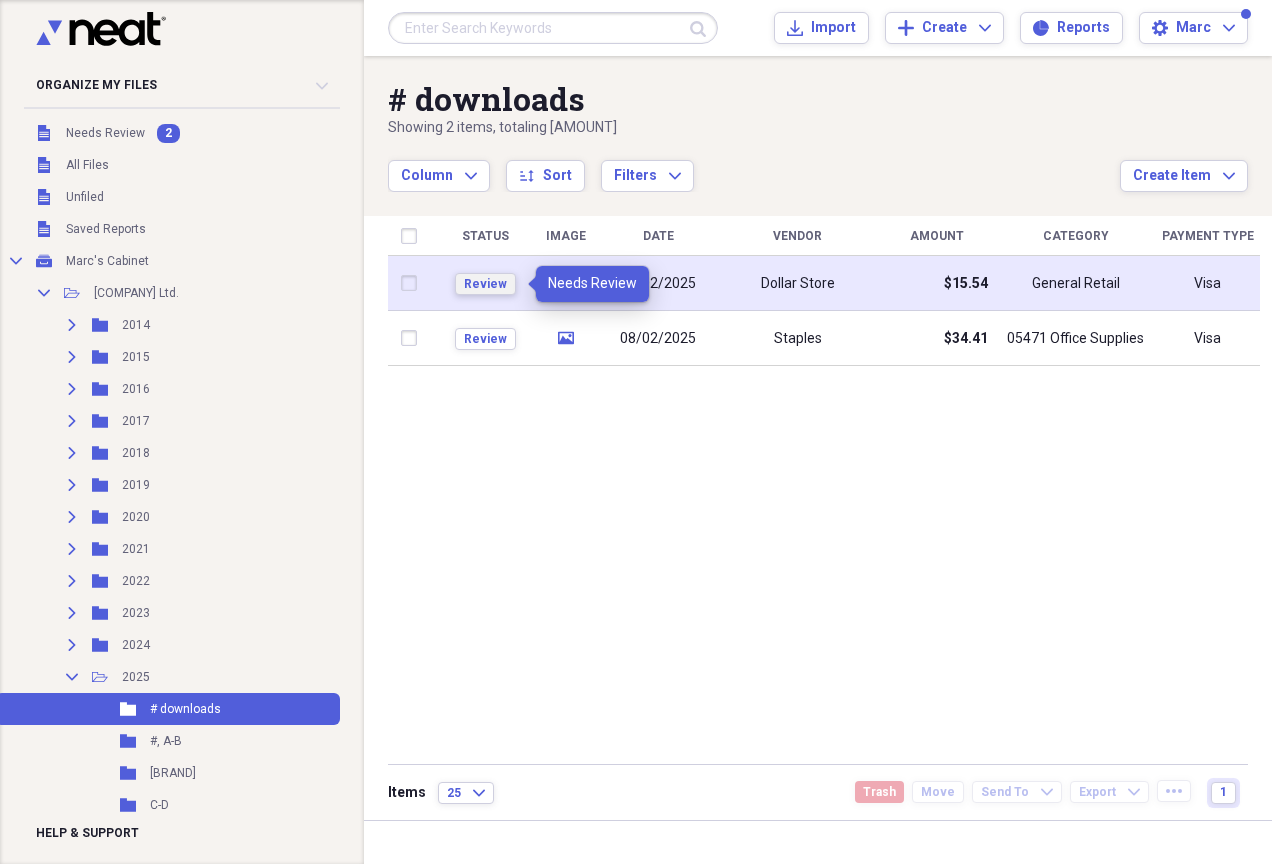 click on "Review" at bounding box center [485, 284] 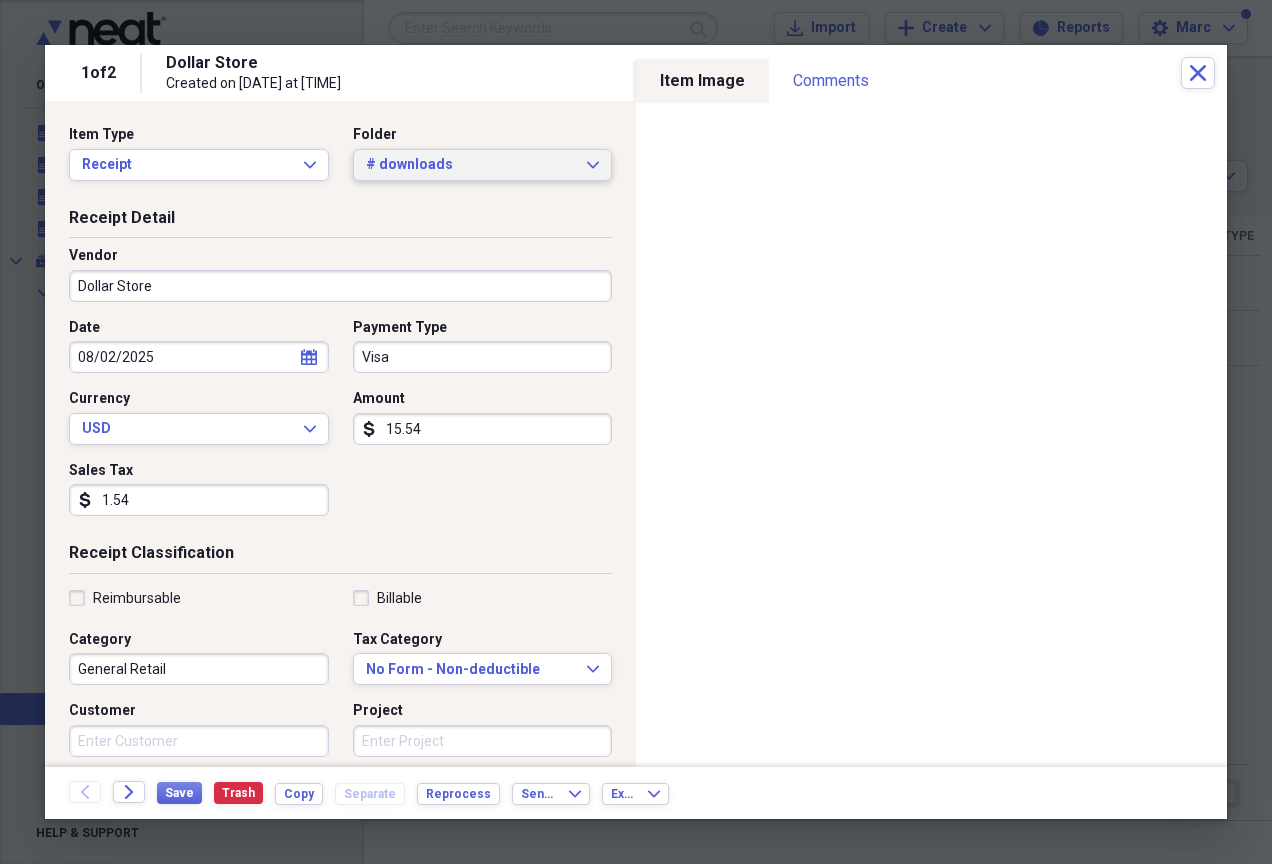 click on "# downloads" at bounding box center (471, 165) 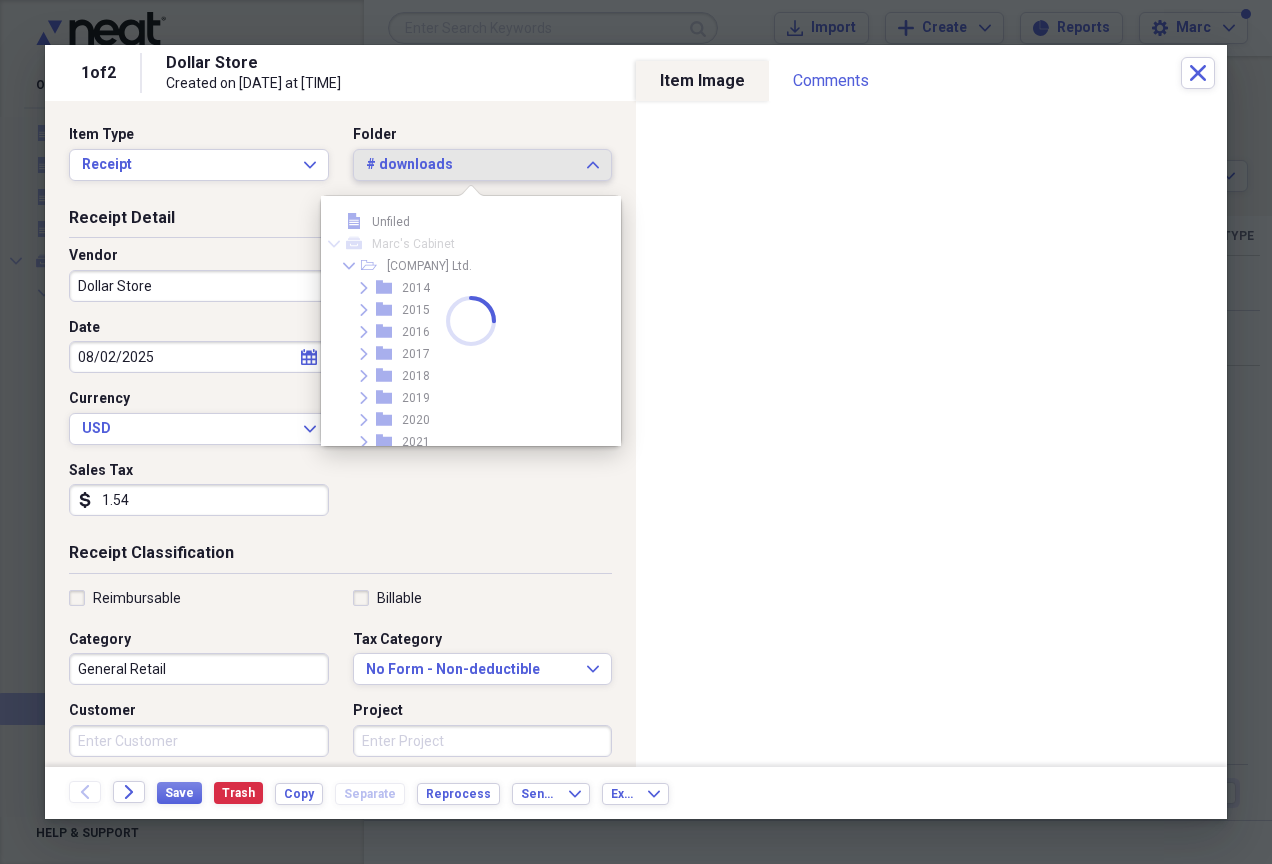 scroll, scrollTop: 231, scrollLeft: 0, axis: vertical 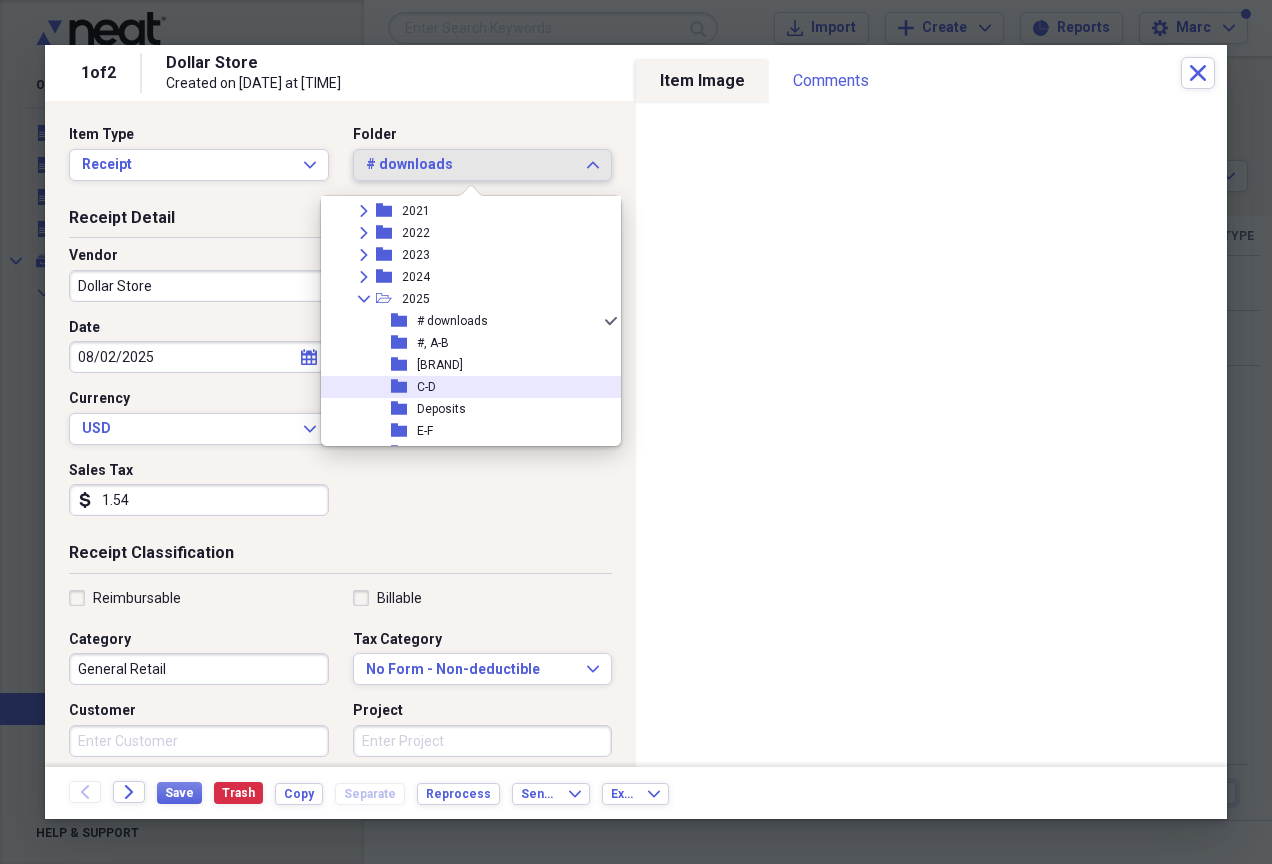 click on "folder C-D" at bounding box center (463, 387) 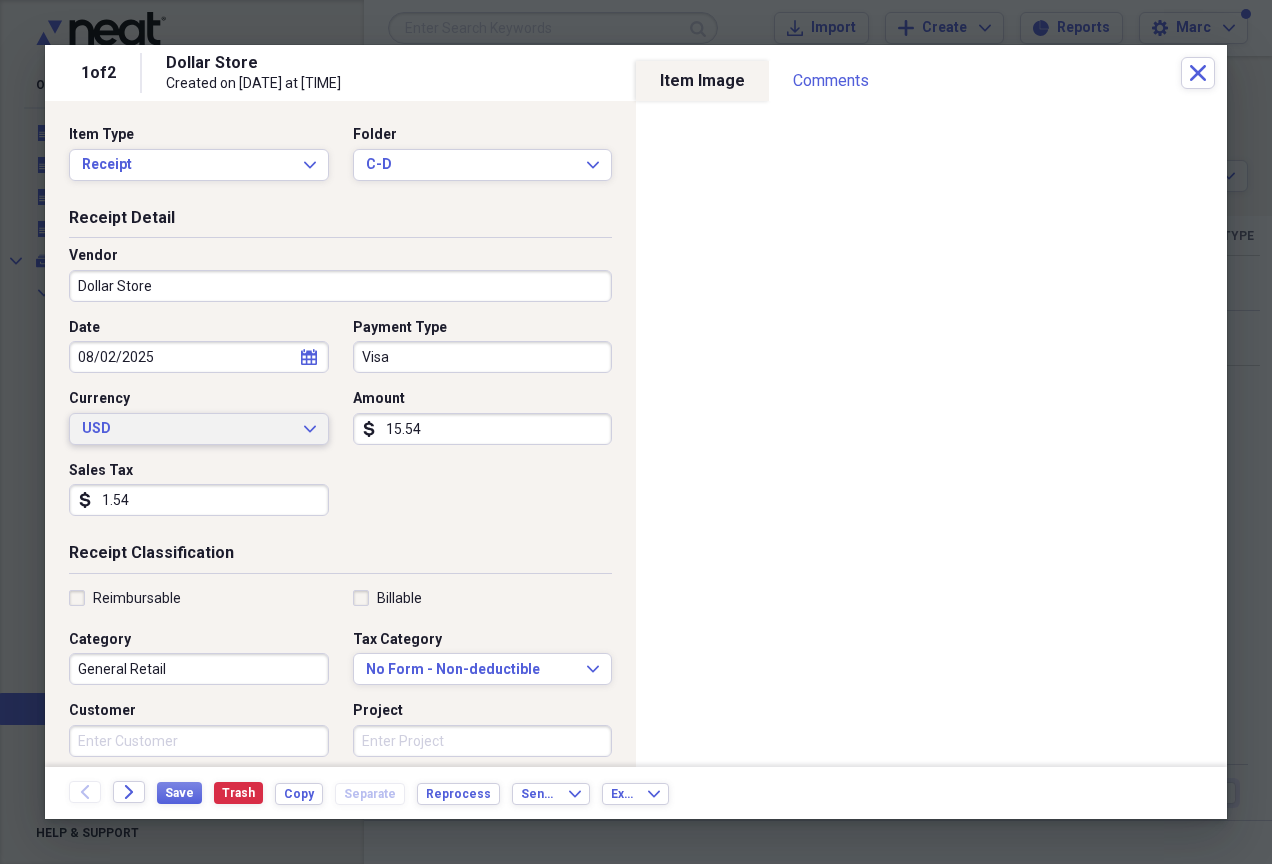 click on "USD" at bounding box center (187, 429) 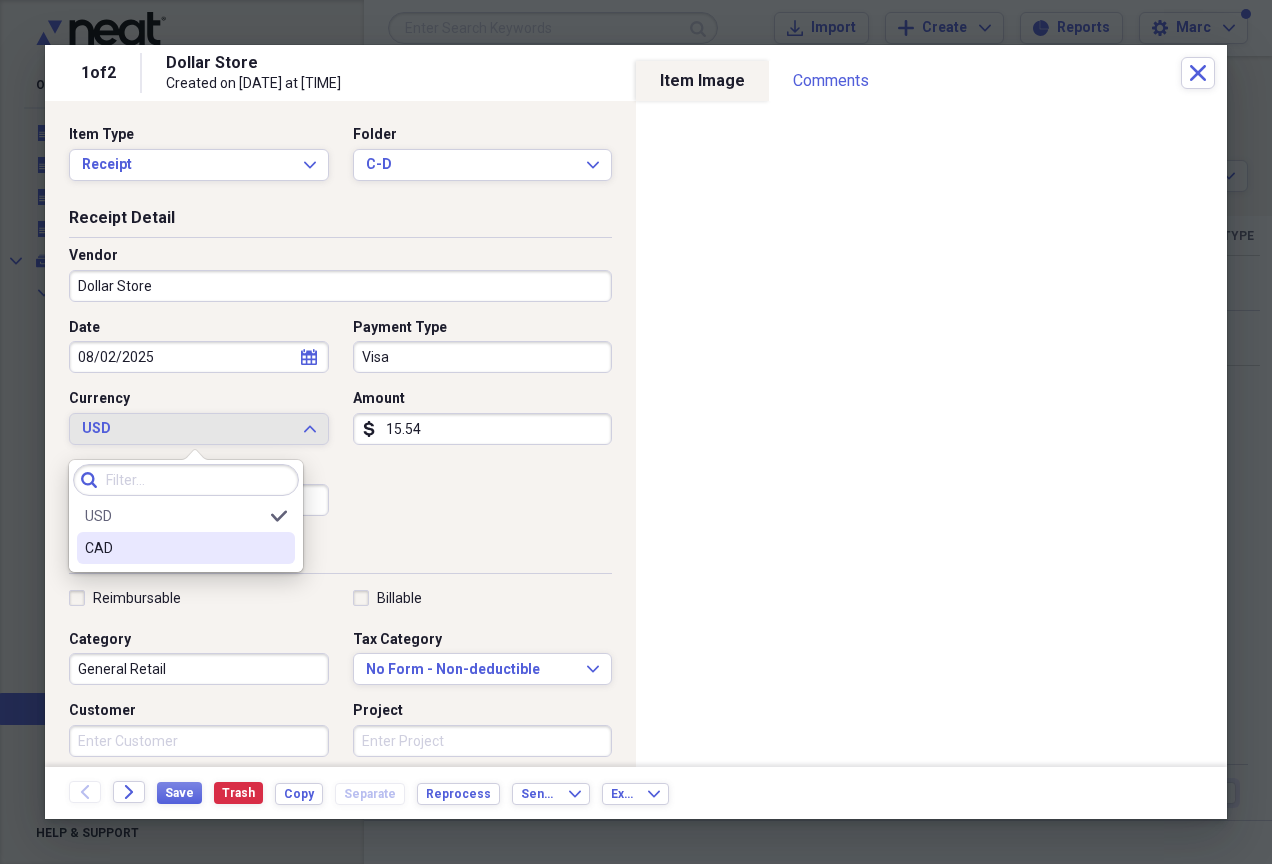 click on "CAD" at bounding box center [174, 548] 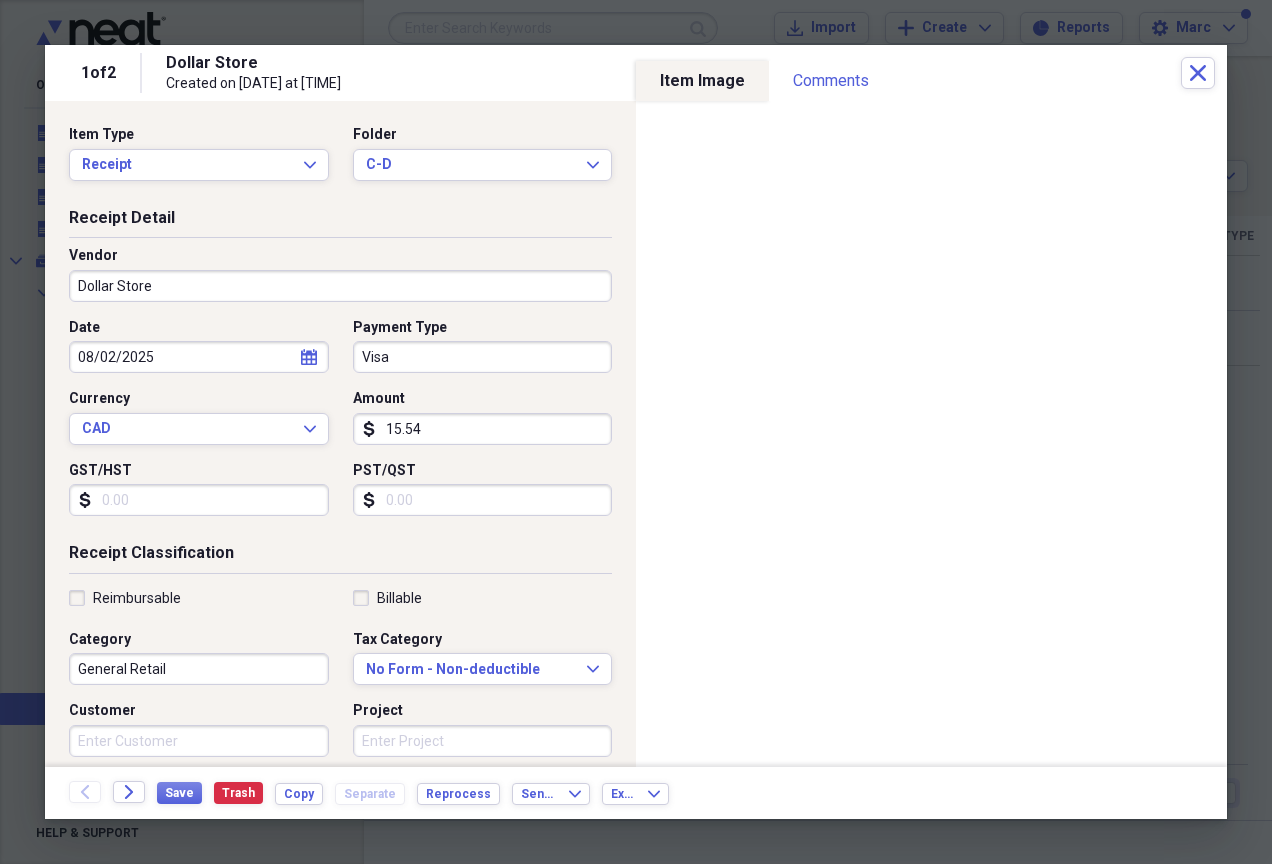 click on "GST/HST" at bounding box center [199, 500] 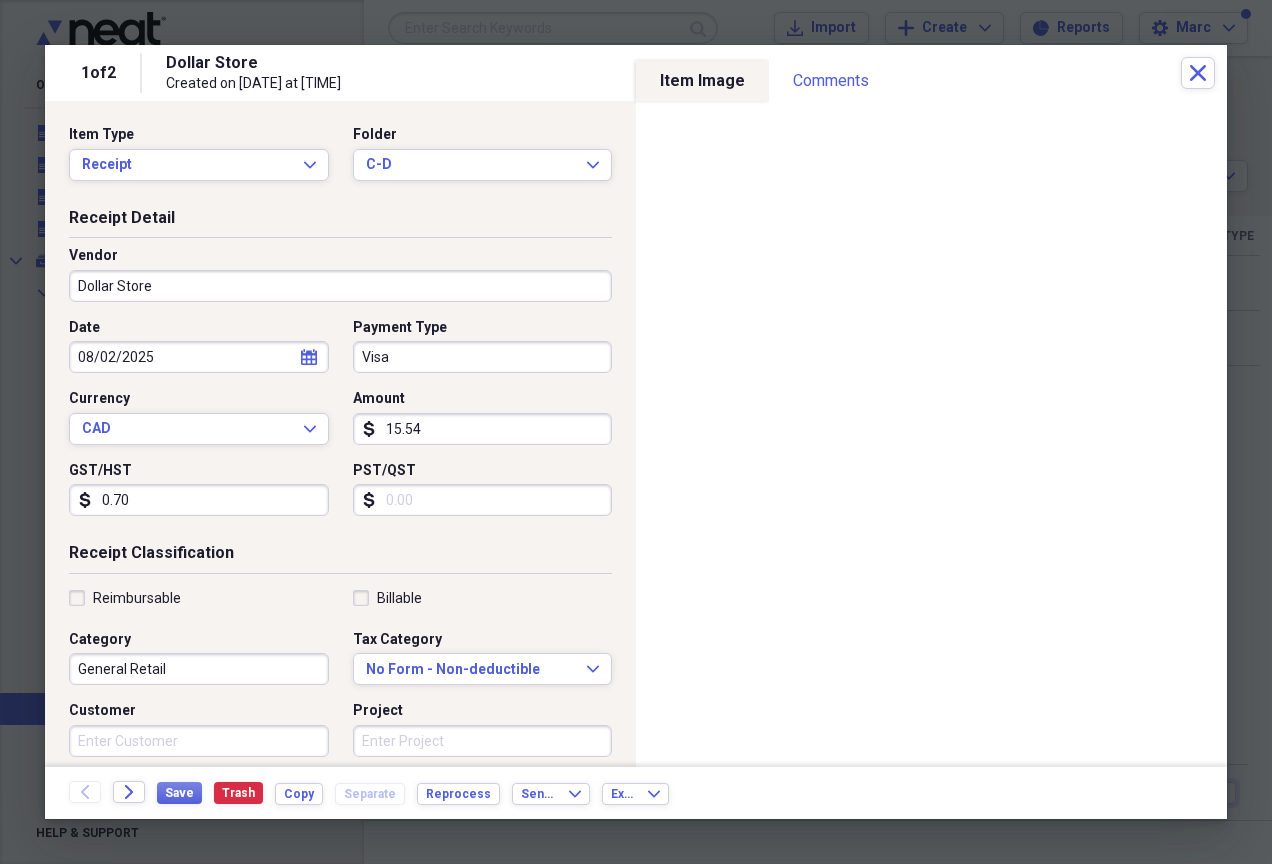 type on "0.70" 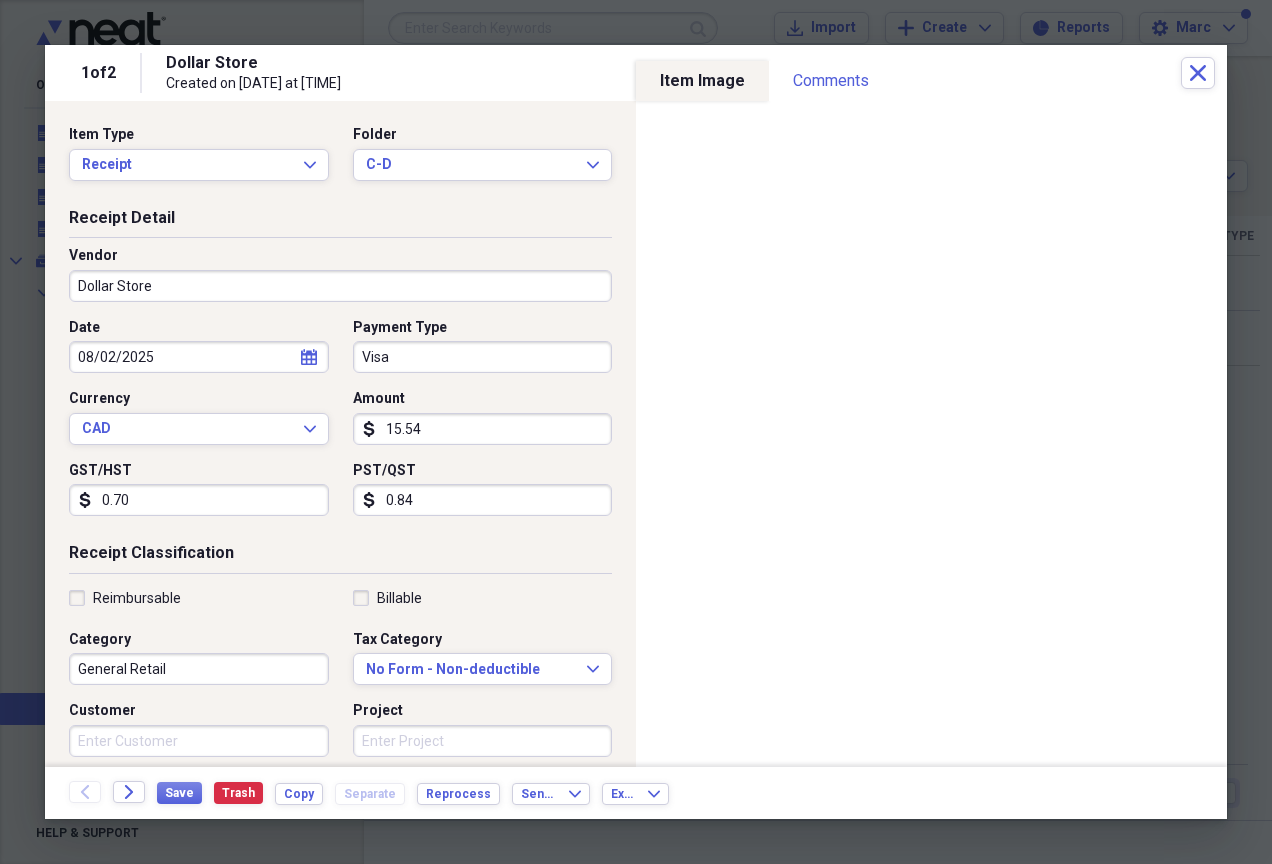 type on "0.84" 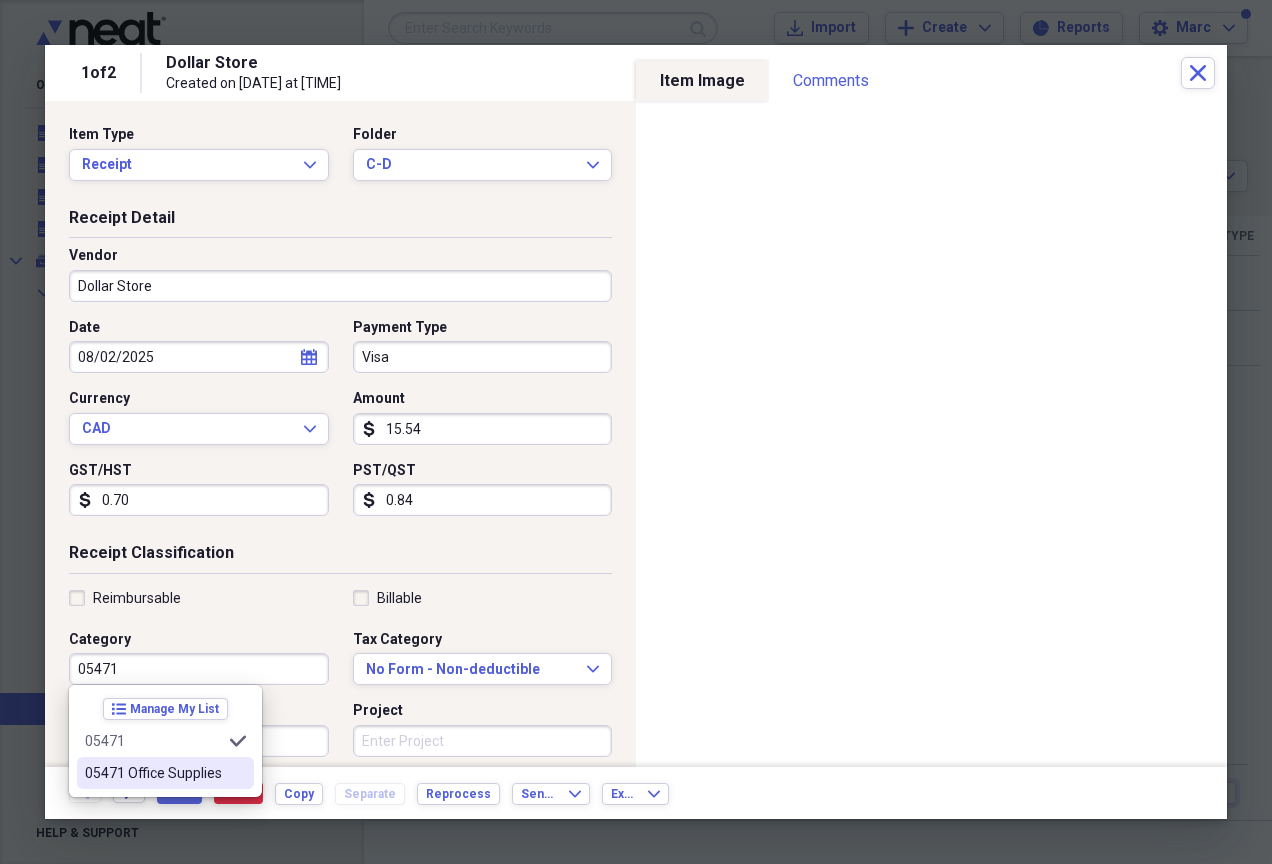click on "05471 Office Supplies" at bounding box center [153, 773] 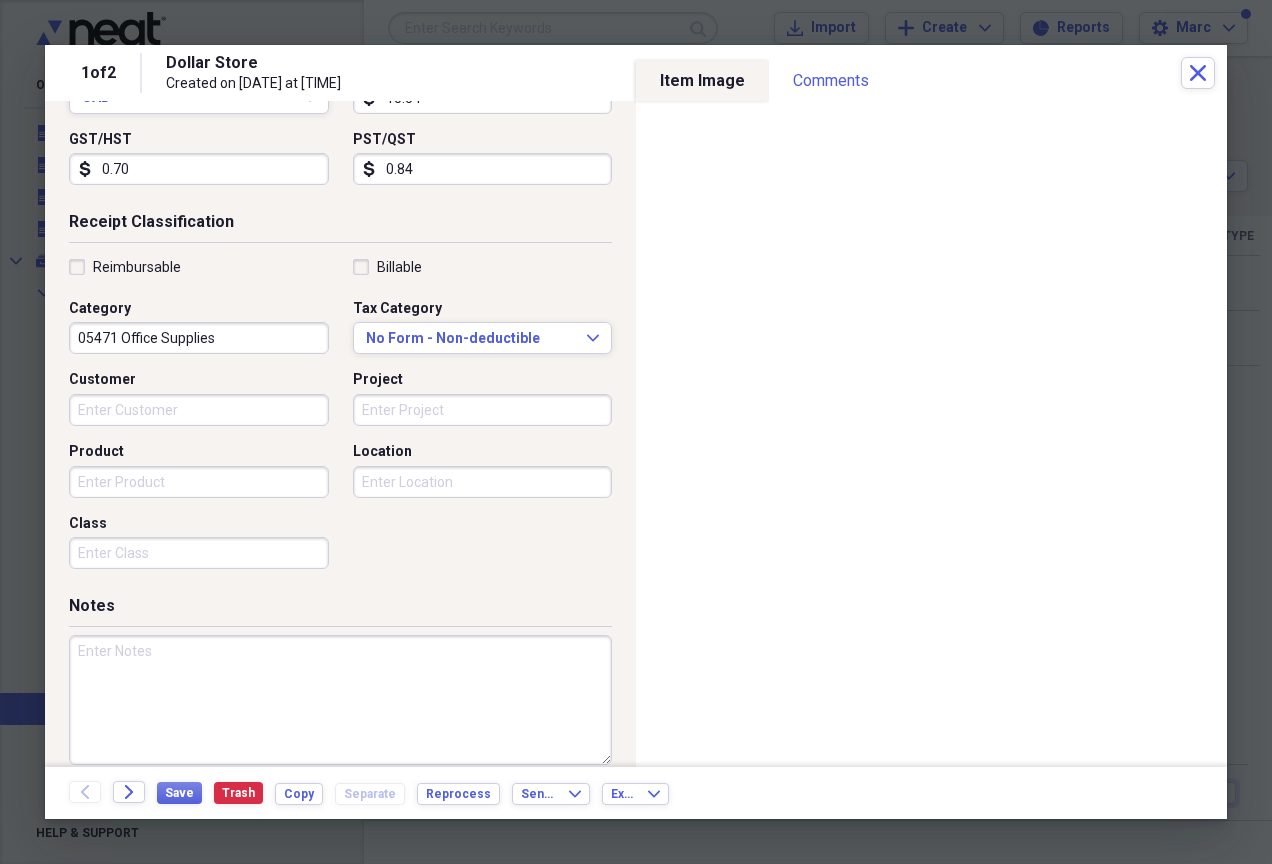 scroll, scrollTop: 355, scrollLeft: 0, axis: vertical 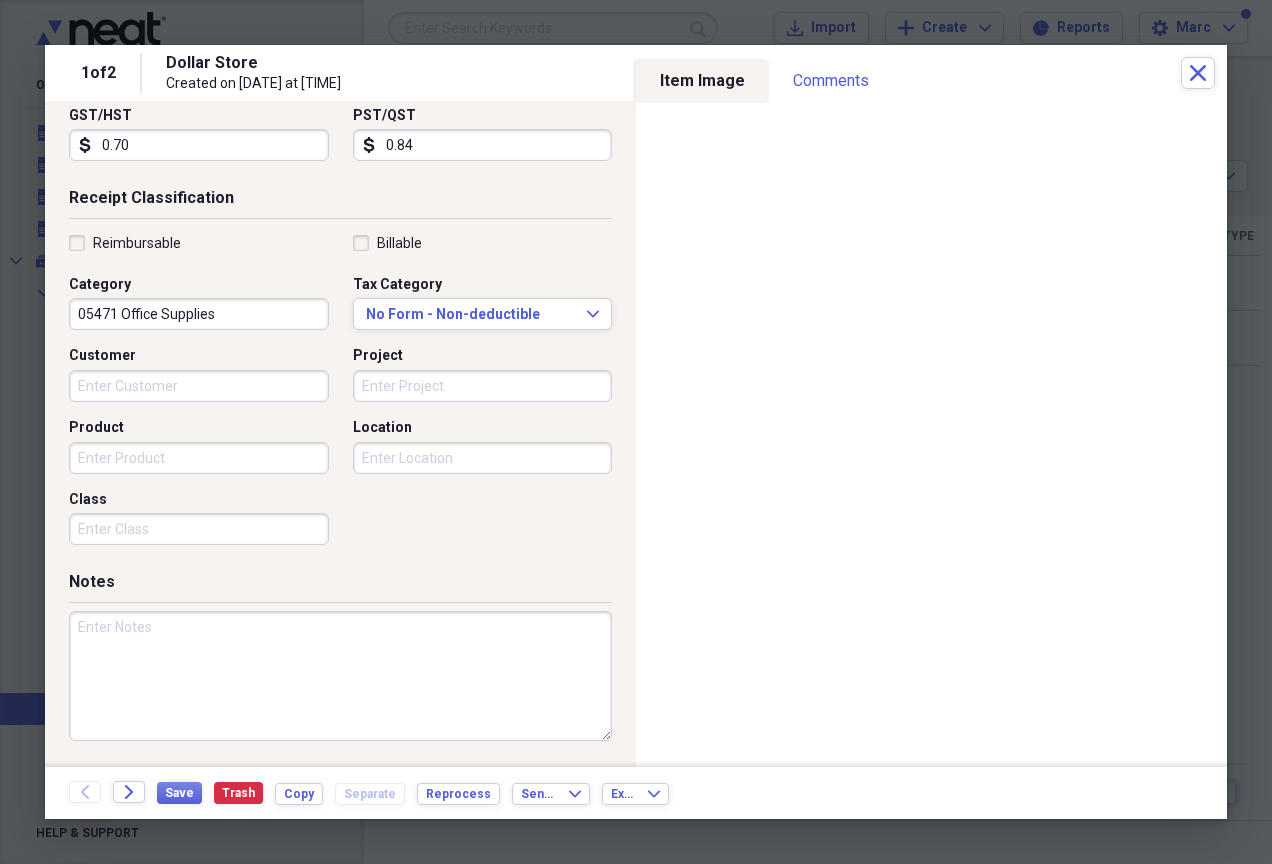click at bounding box center (340, 676) 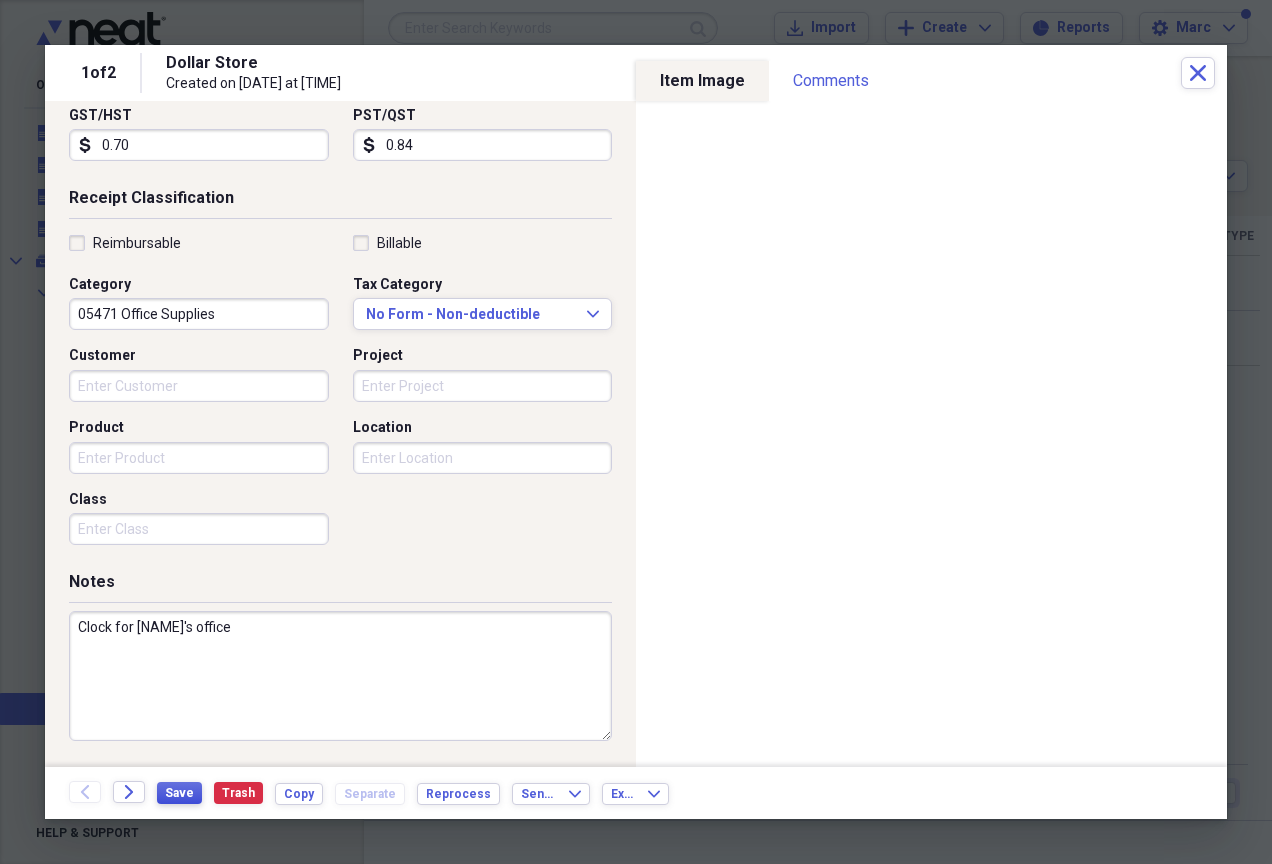 type on "Clock for [NAME]'s office" 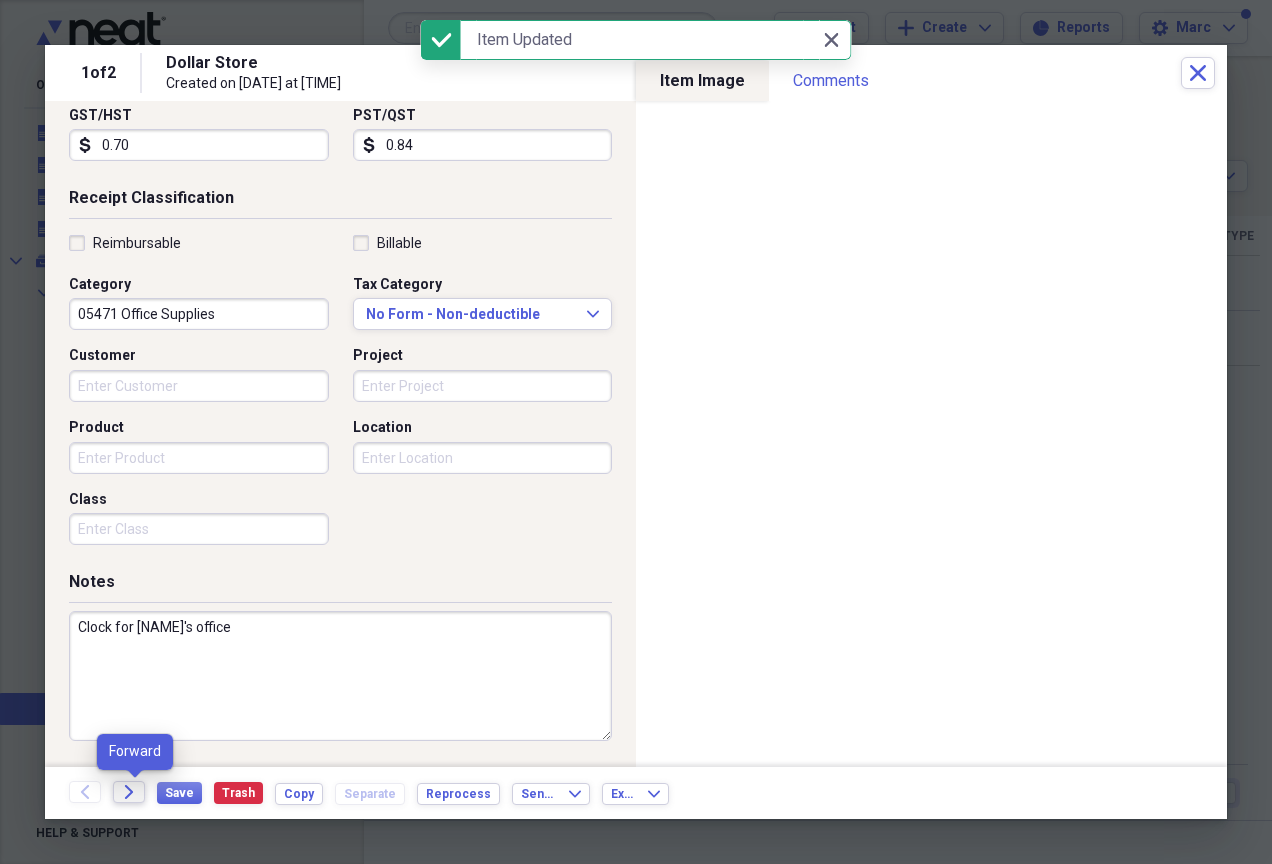 click on "Forward" at bounding box center (129, 792) 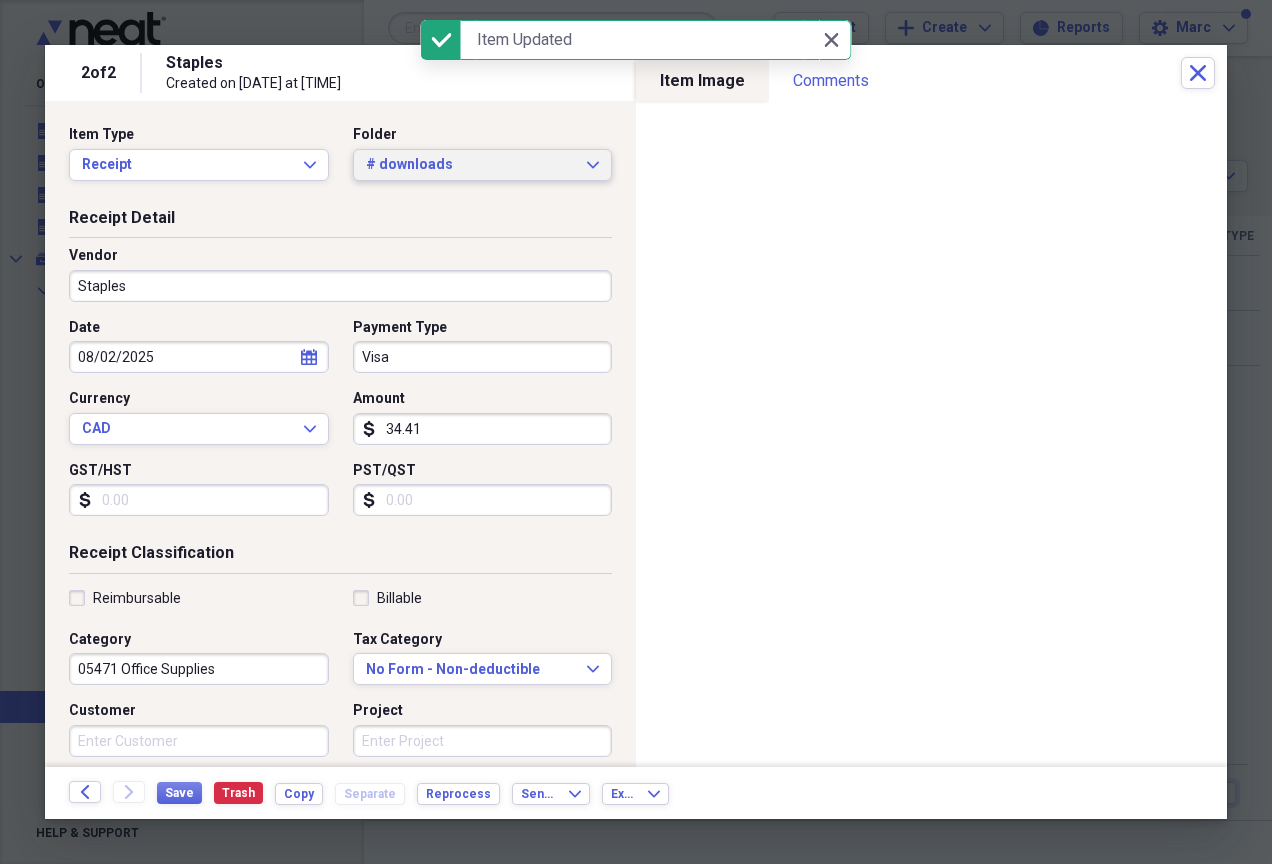 click on "Expand" 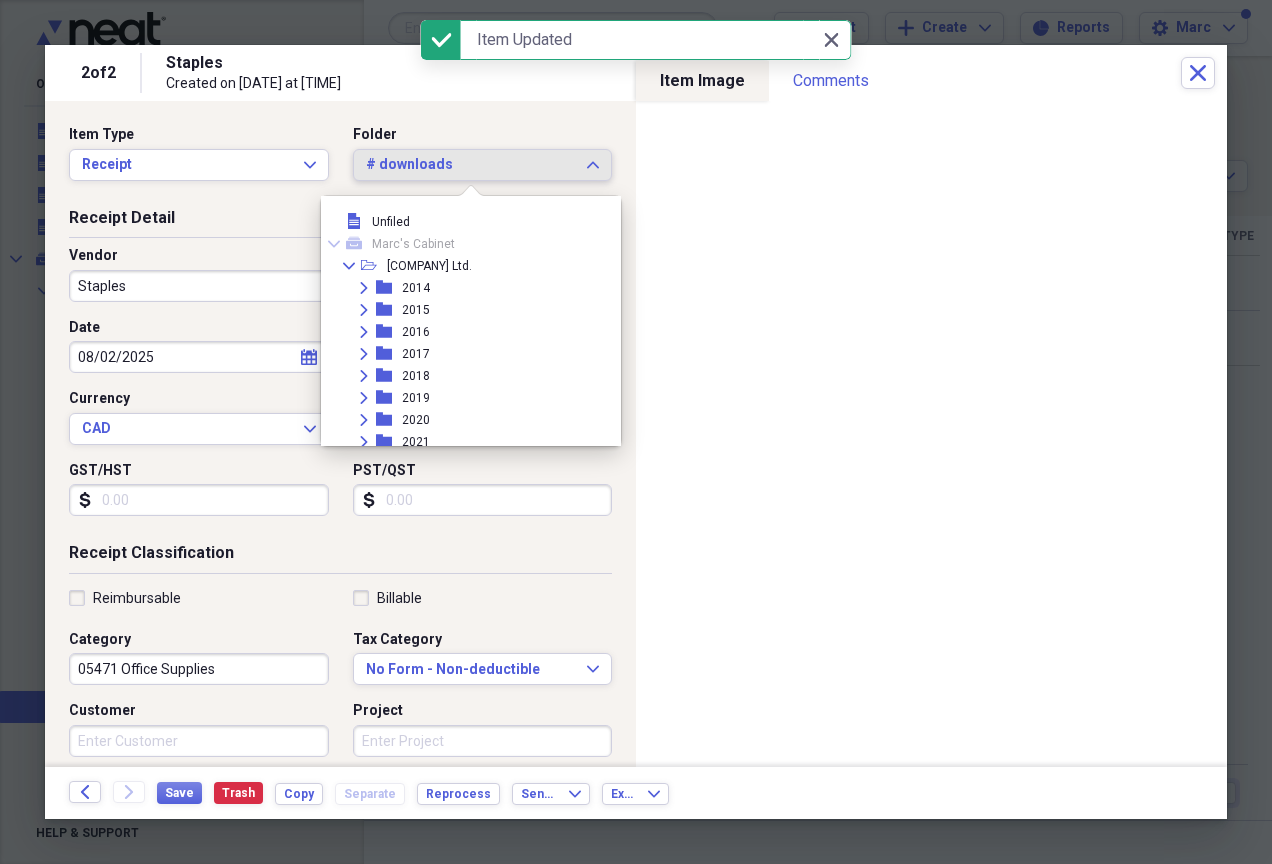scroll, scrollTop: 231, scrollLeft: 0, axis: vertical 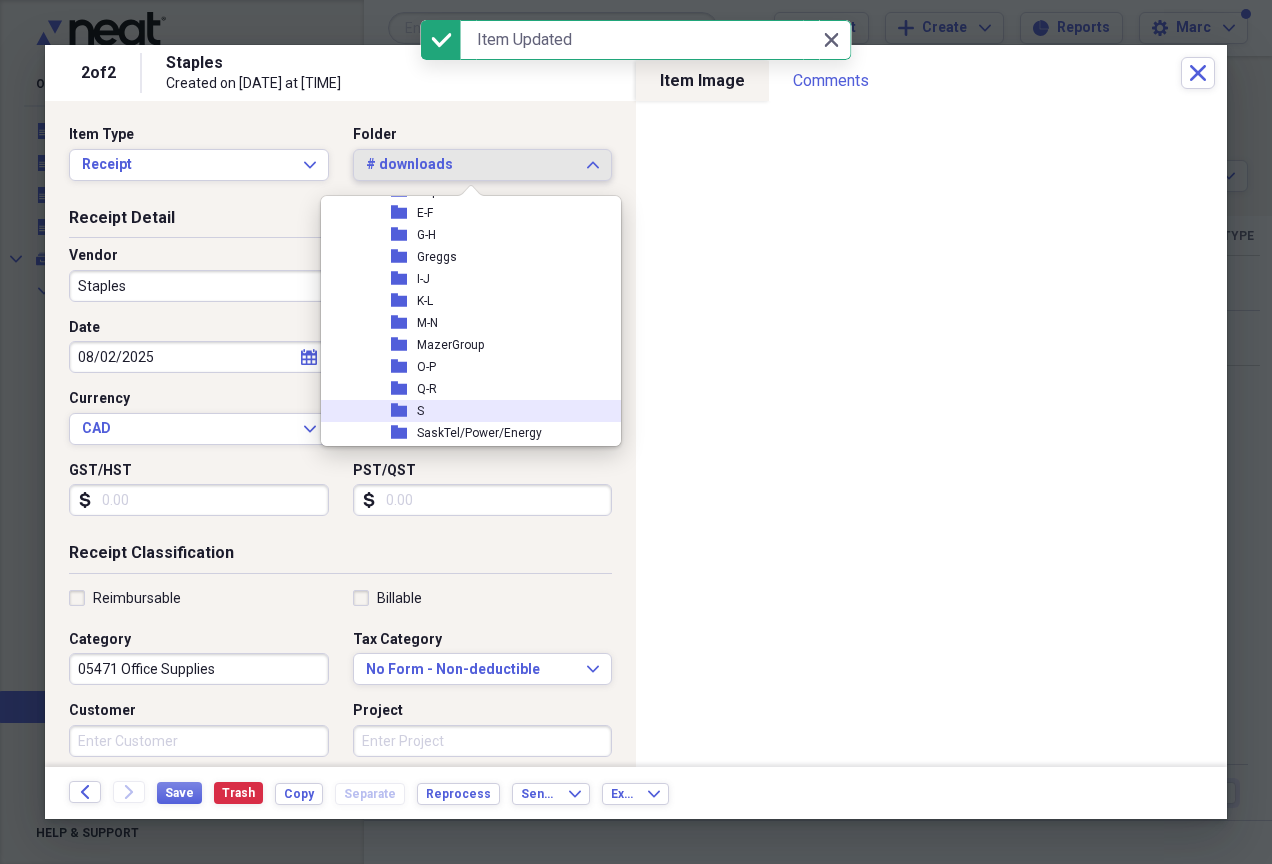 click on "folder S" at bounding box center [463, 411] 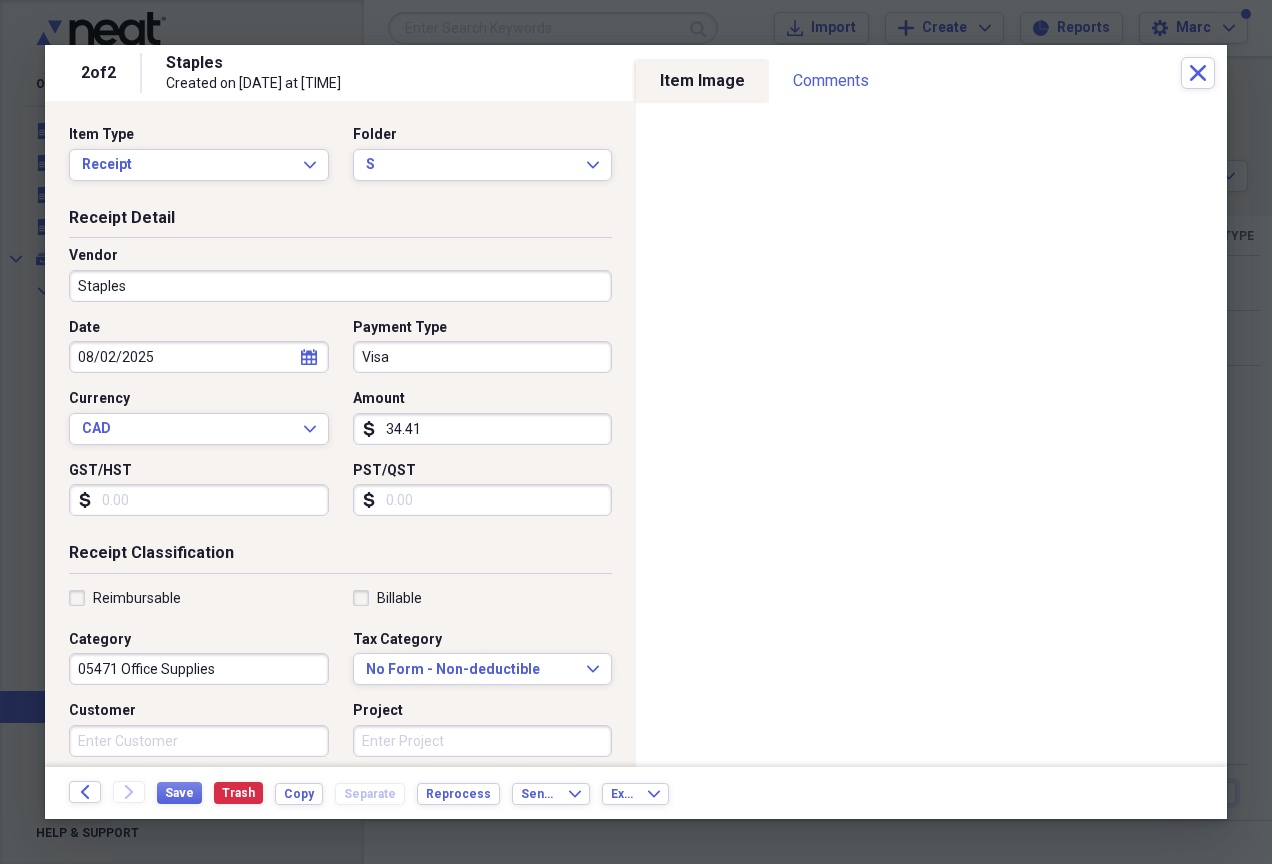 click on "Date [DATE] calendar Calendar Payment Type Visa Currency CAD Expand Amount dollar-sign [AMOUNT] GST/HST dollar-sign PST/QST dollar-sign" at bounding box center (340, 425) 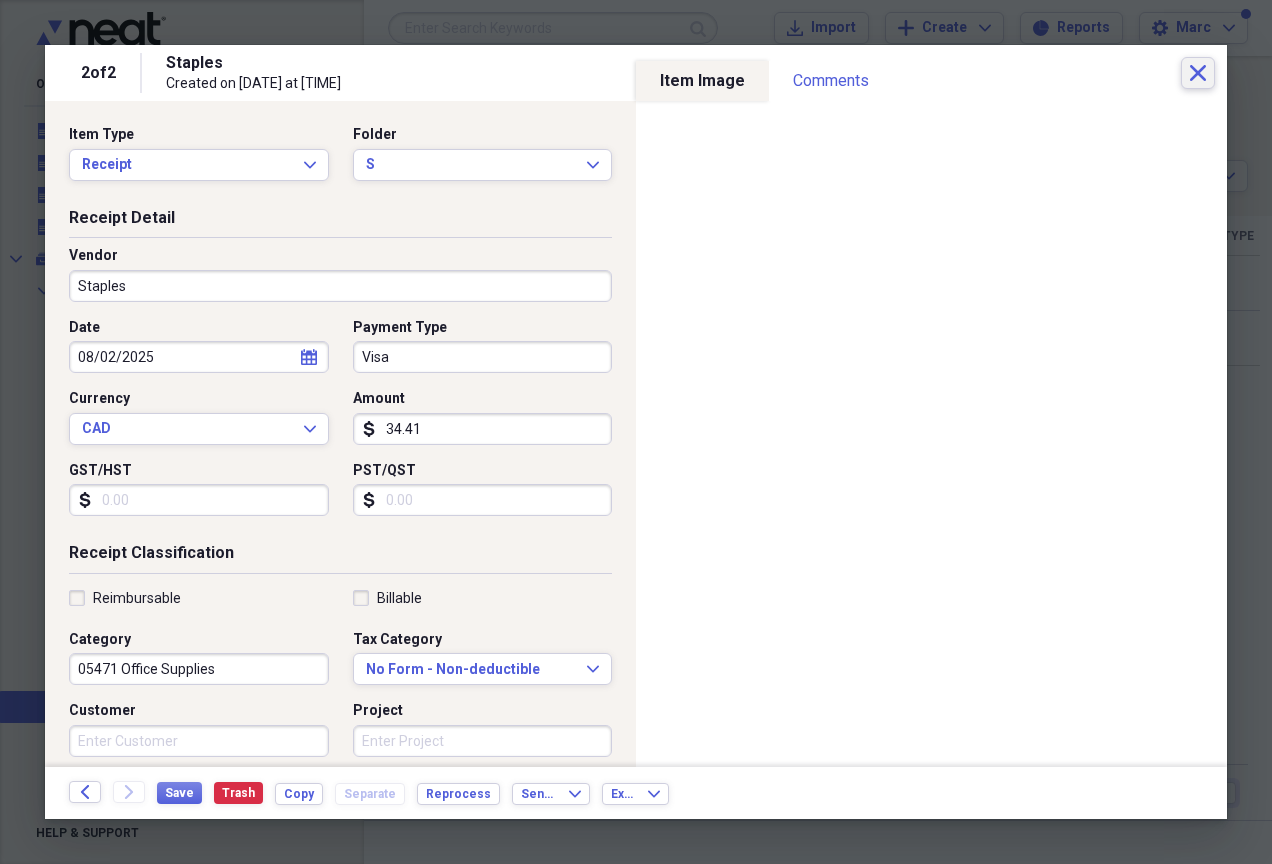 type 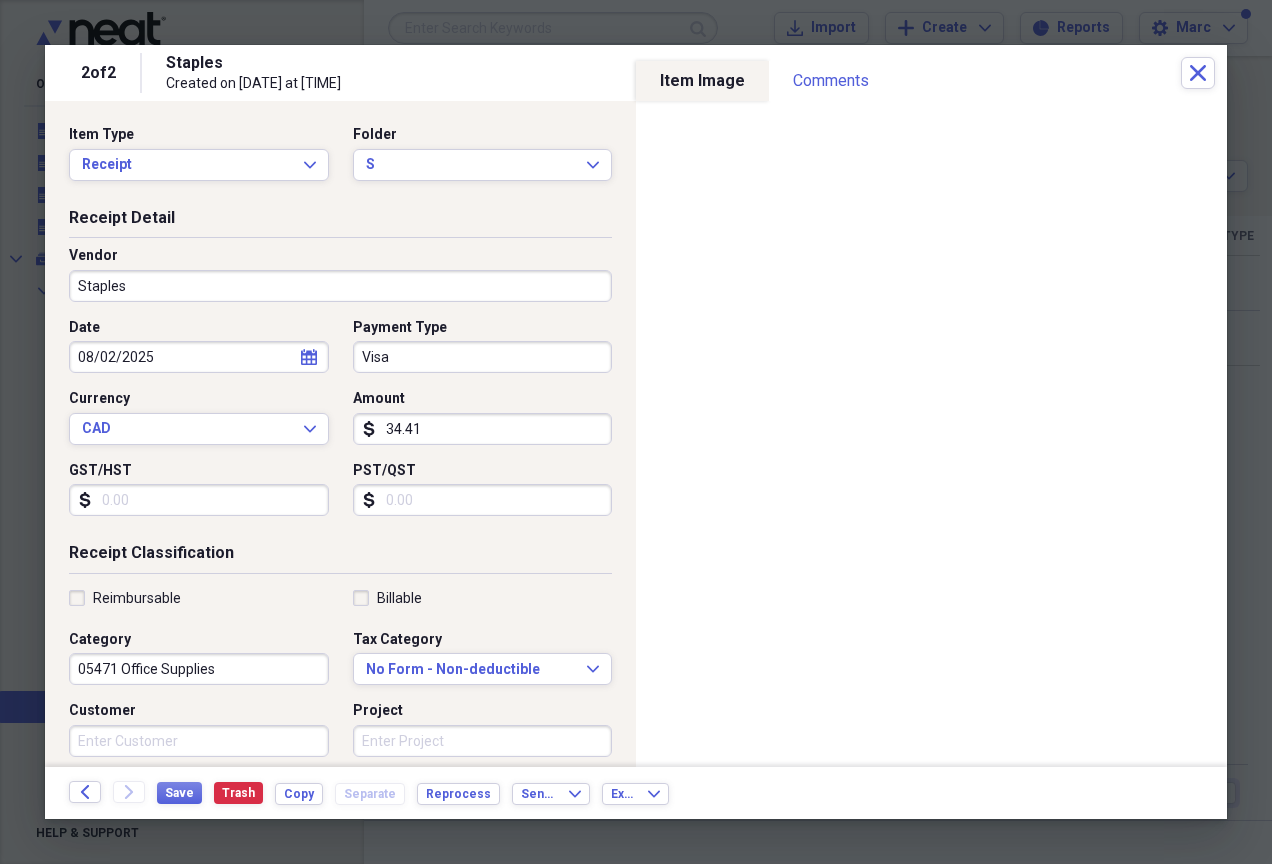click on "GST/HST" at bounding box center [199, 500] 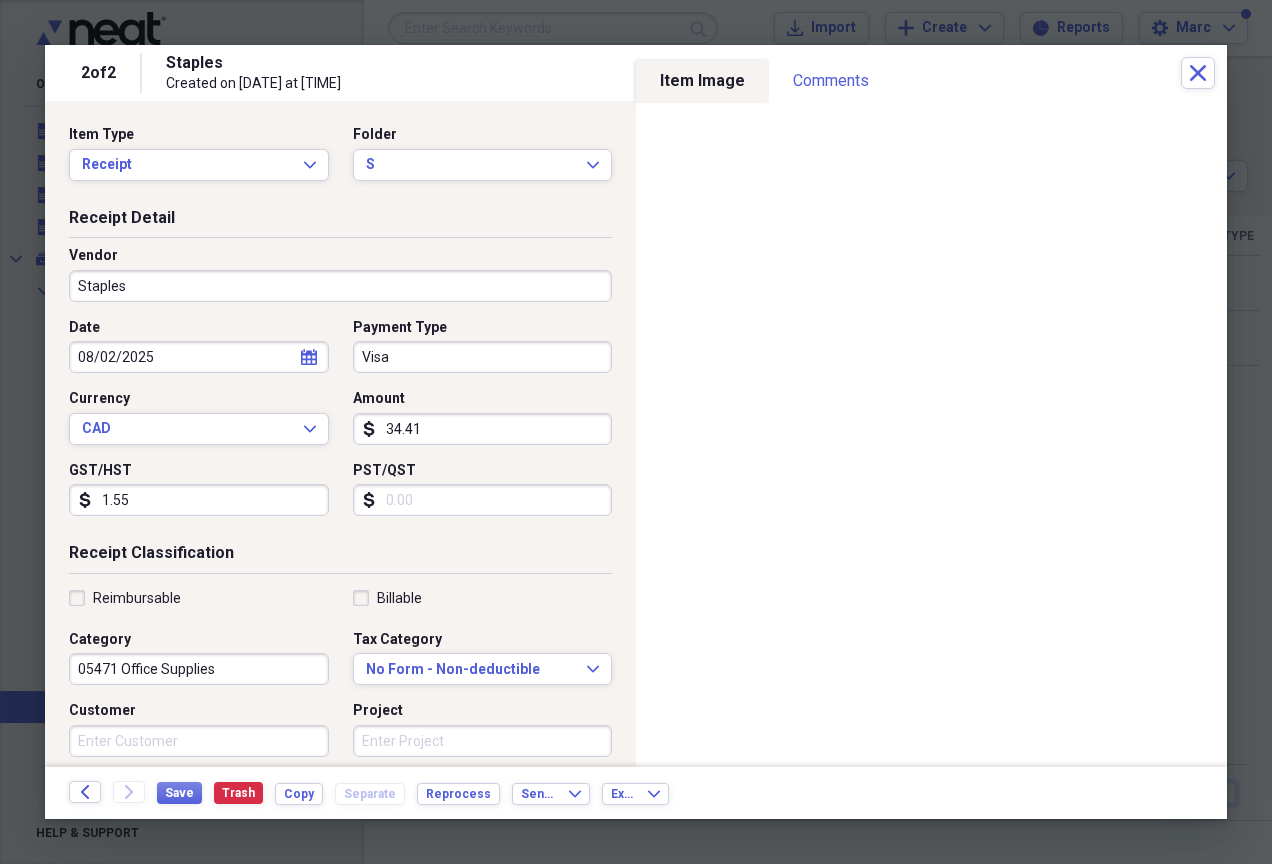 type on "1.55" 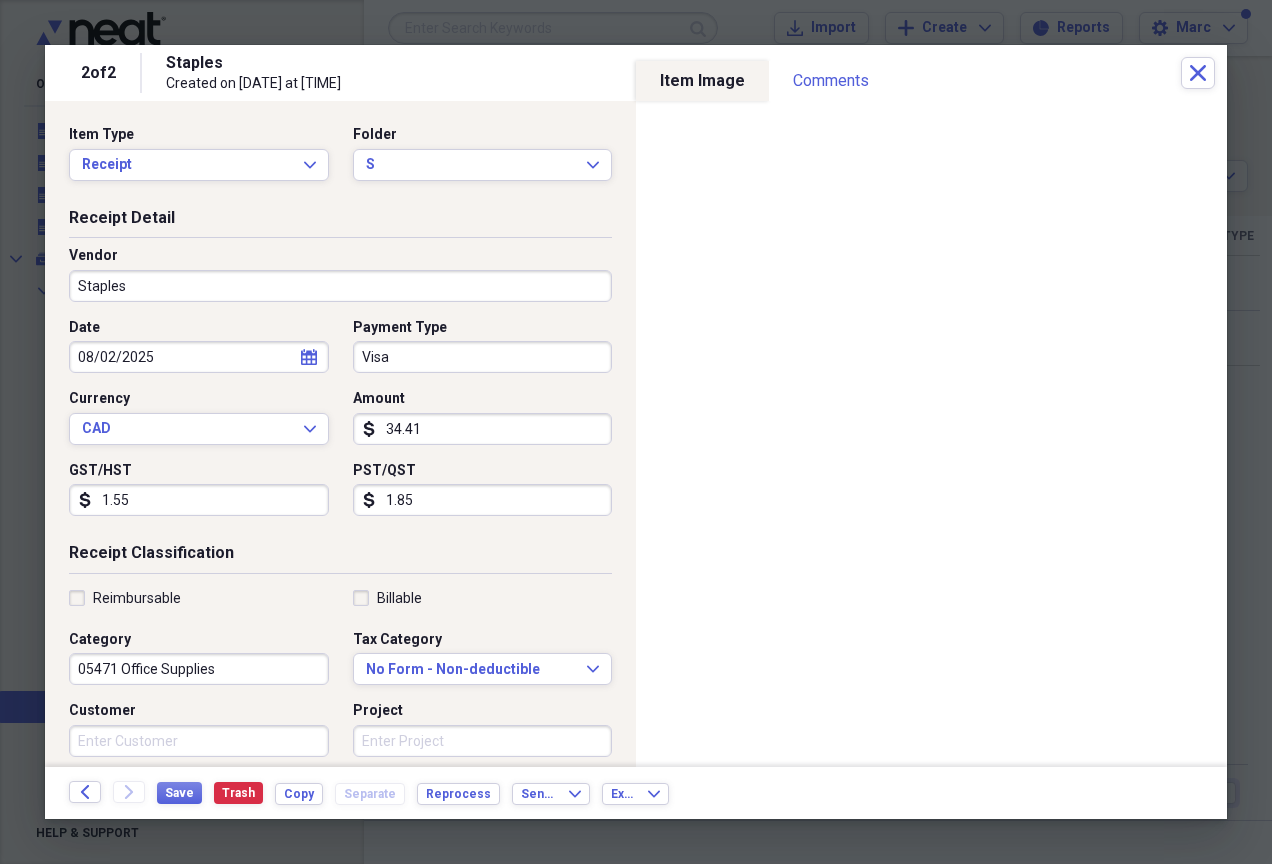type on "1.85" 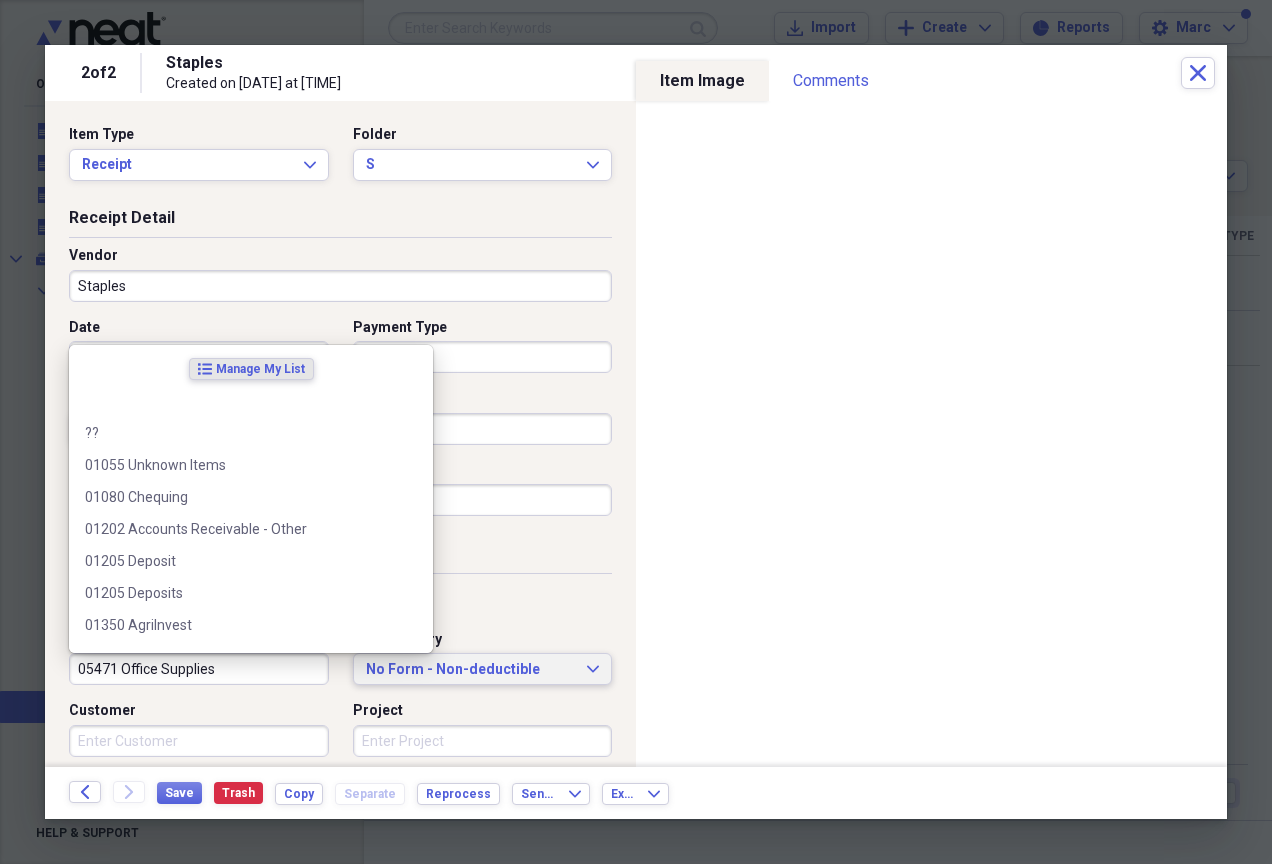 type 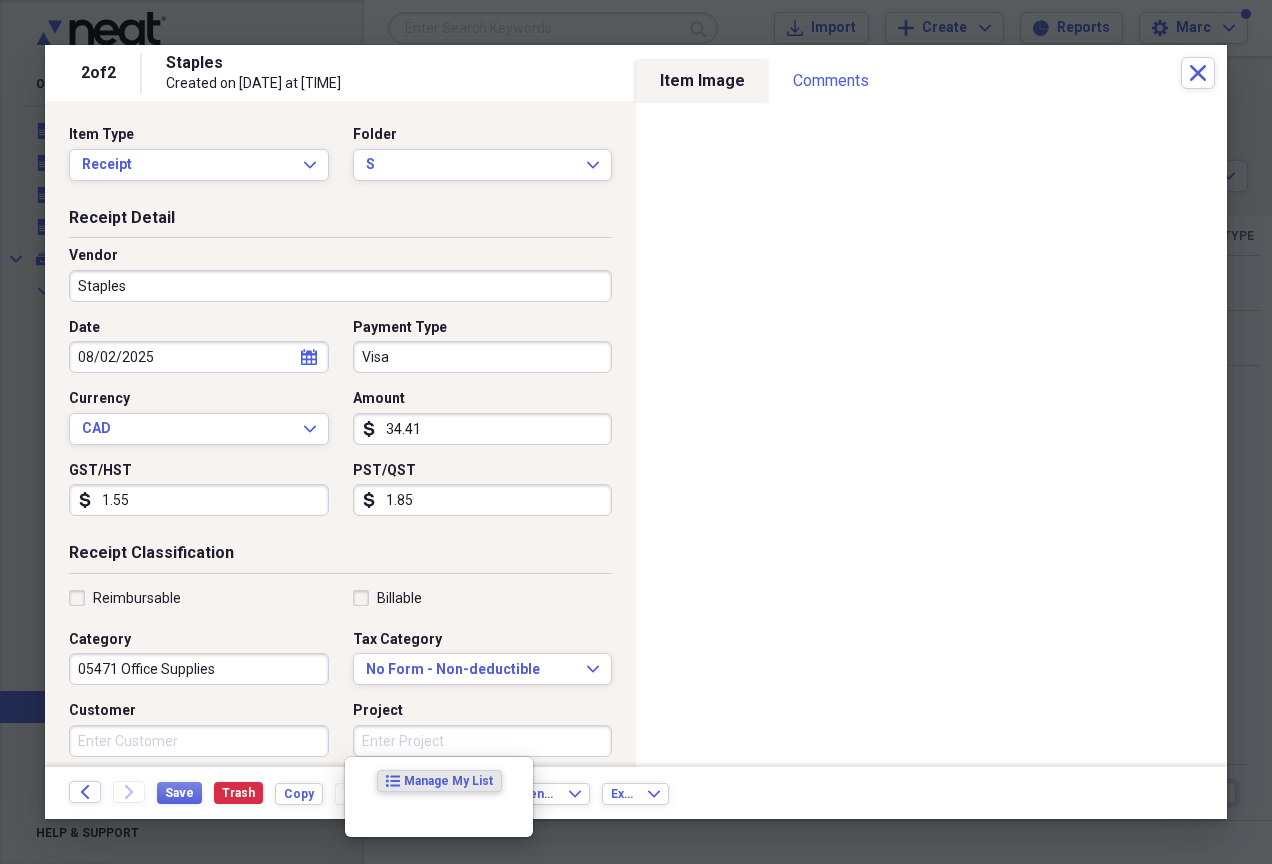 scroll, scrollTop: 355, scrollLeft: 0, axis: vertical 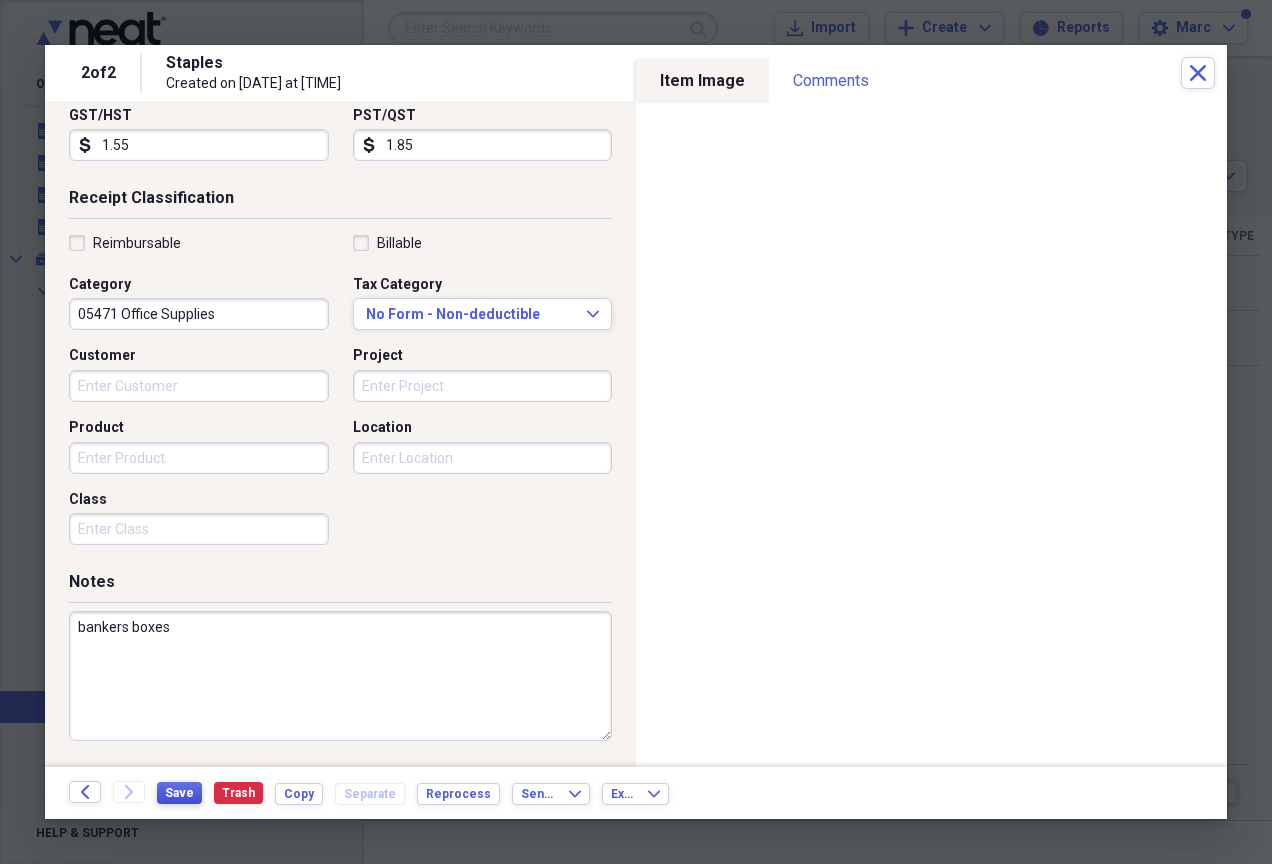 type on "bankers boxes" 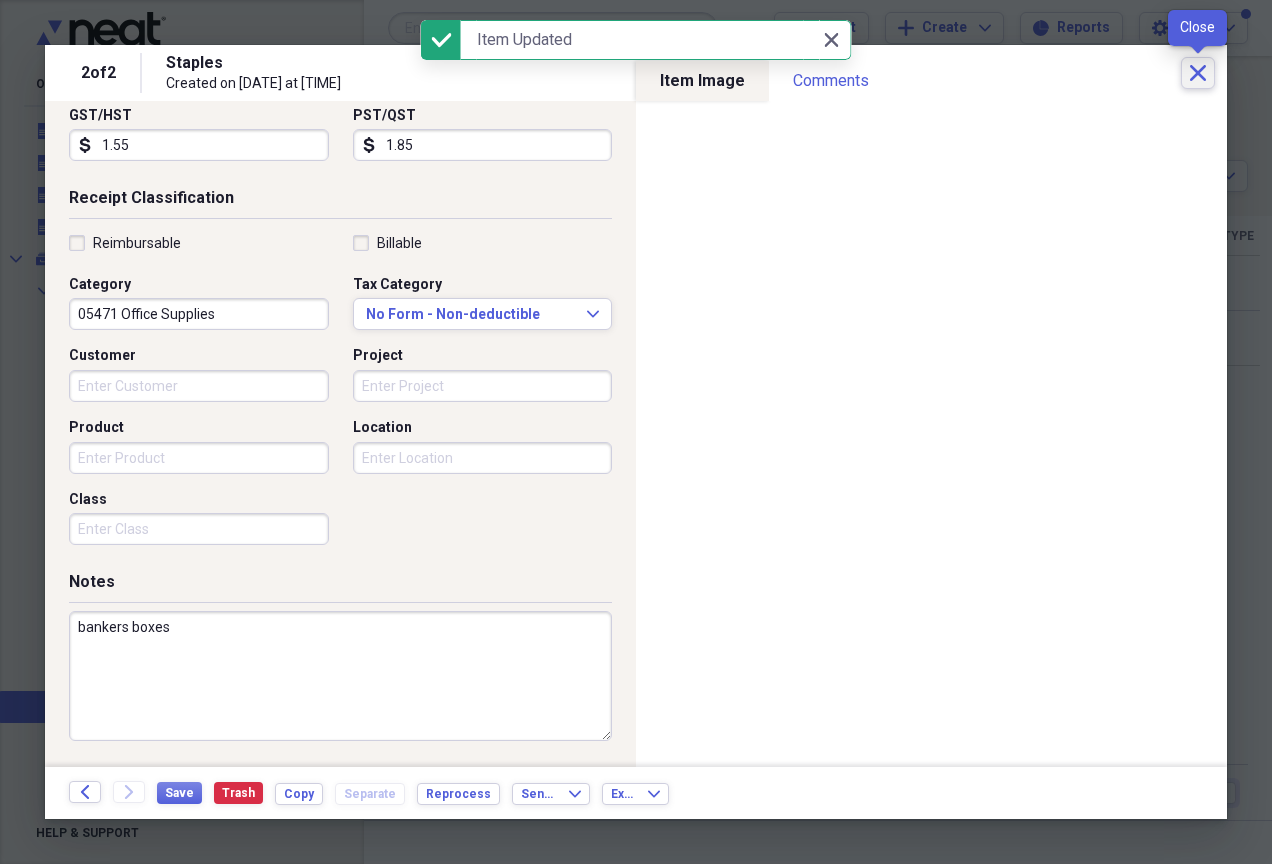 click 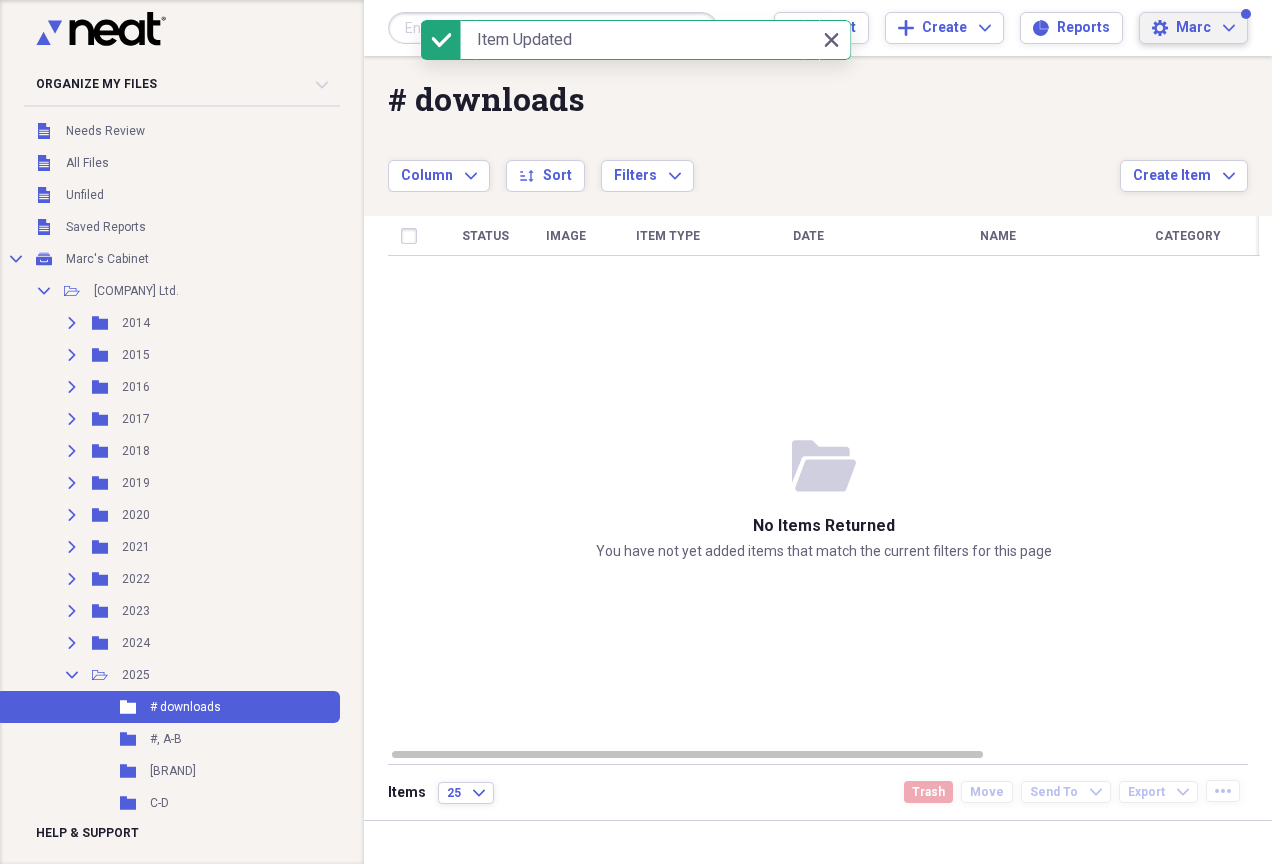 click on "Marc" at bounding box center [1193, 28] 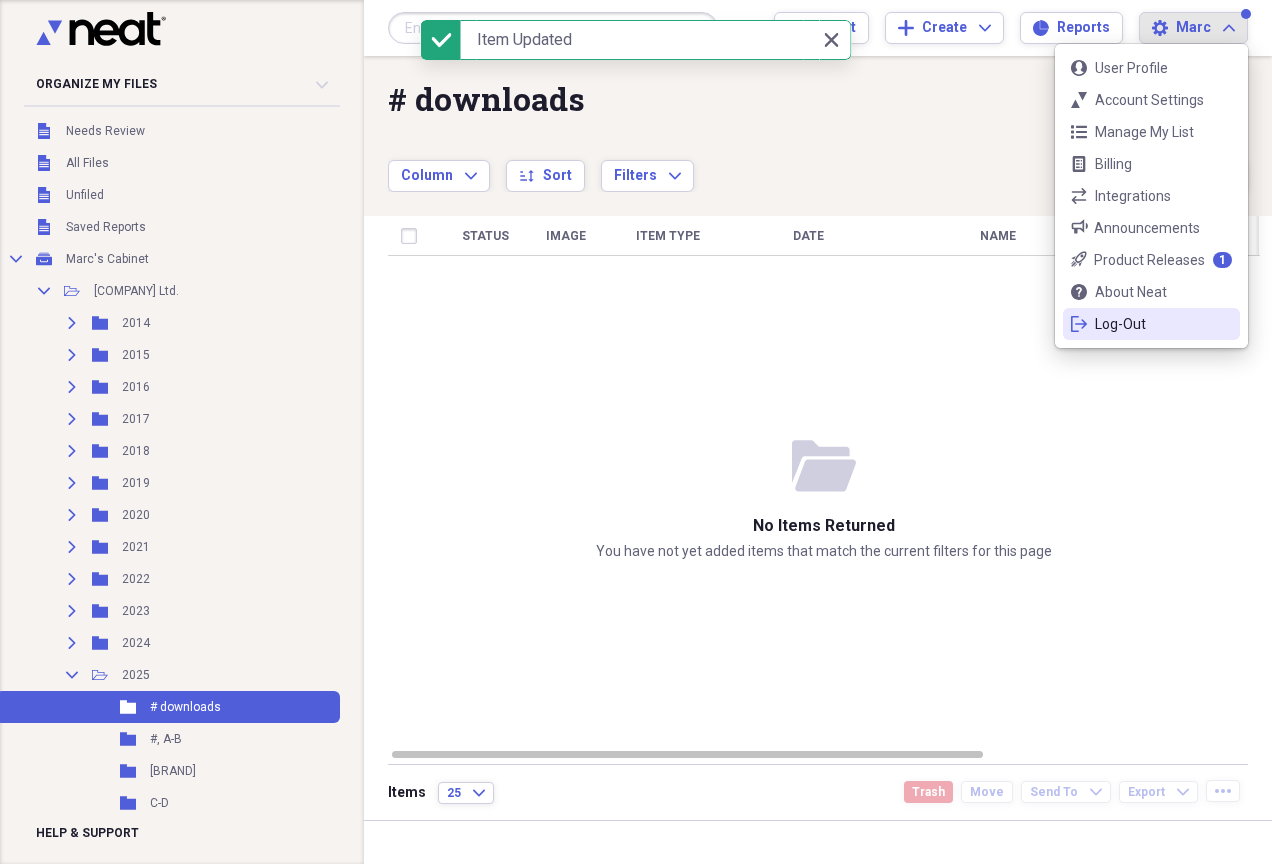 click on "Log-Out" at bounding box center [1151, 324] 